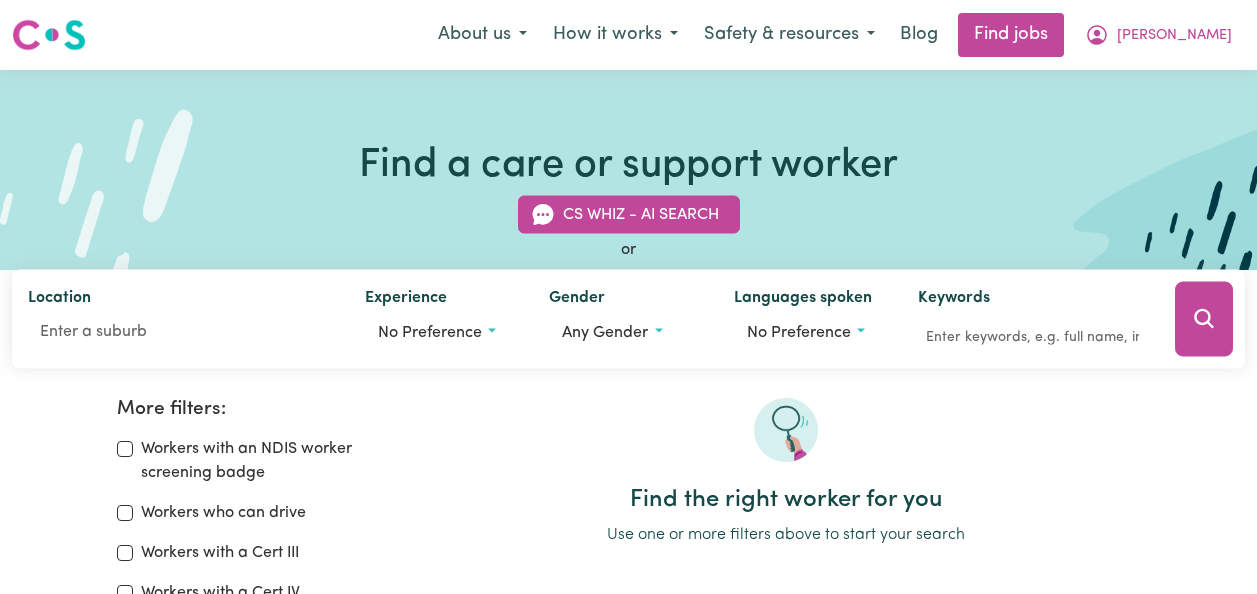scroll, scrollTop: 0, scrollLeft: 0, axis: both 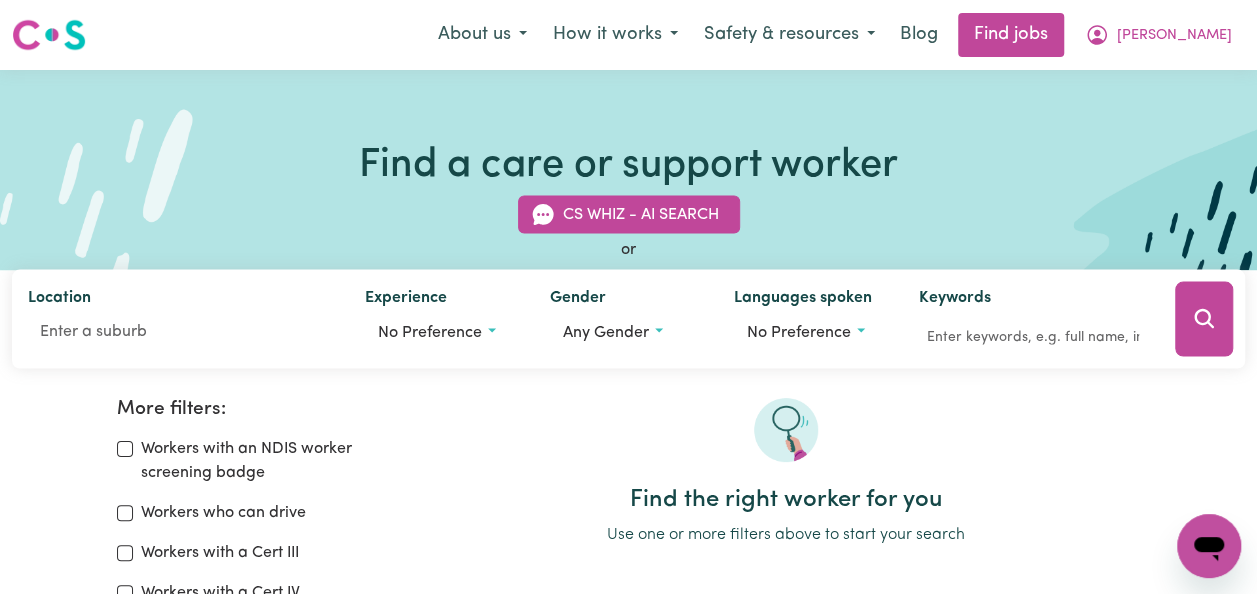 drag, startPoint x: 1250, startPoint y: 122, endPoint x: 1228, endPoint y: 130, distance: 23.409399 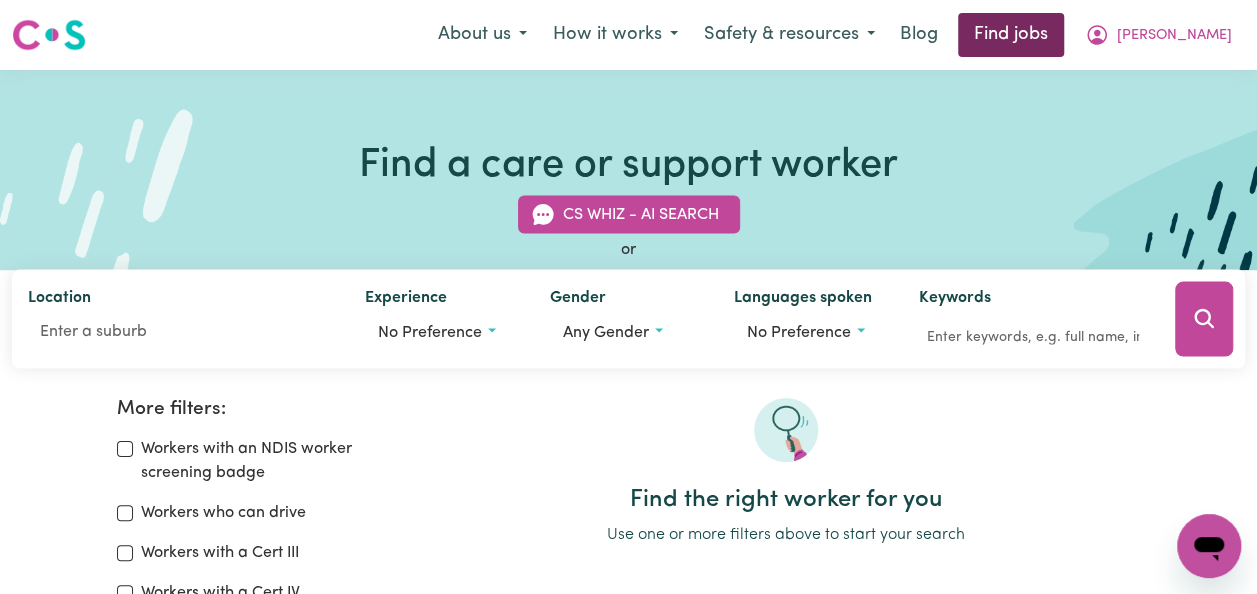 click on "Find jobs" at bounding box center (1011, 35) 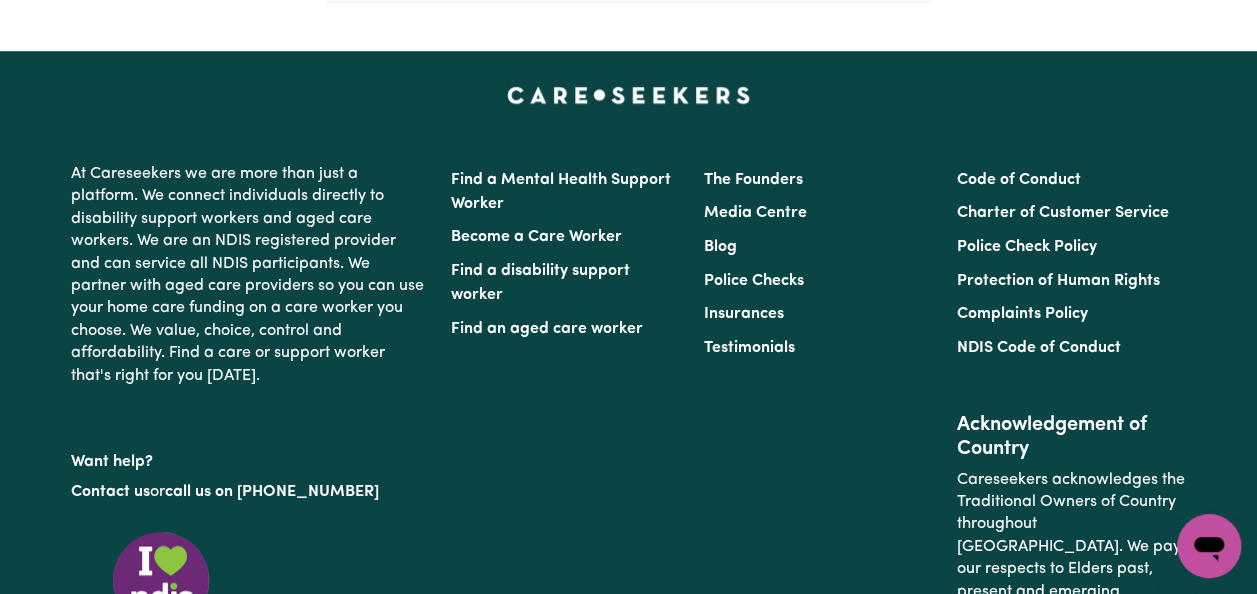 scroll, scrollTop: 1016, scrollLeft: 0, axis: vertical 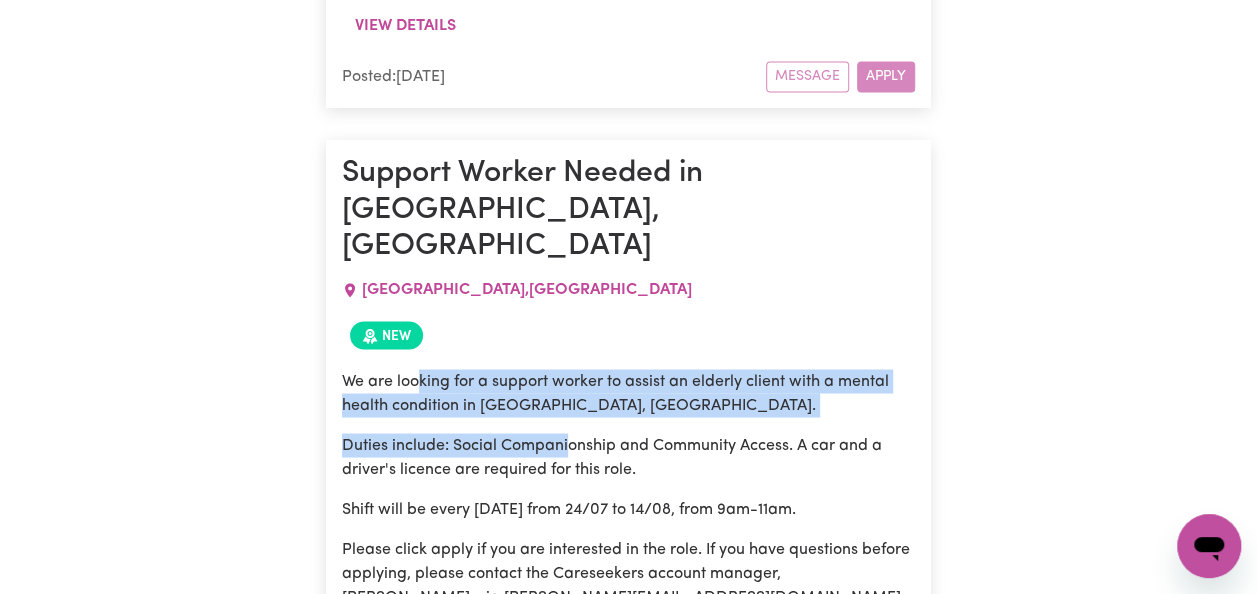 drag, startPoint x: 420, startPoint y: 258, endPoint x: 569, endPoint y: 309, distance: 157.48651 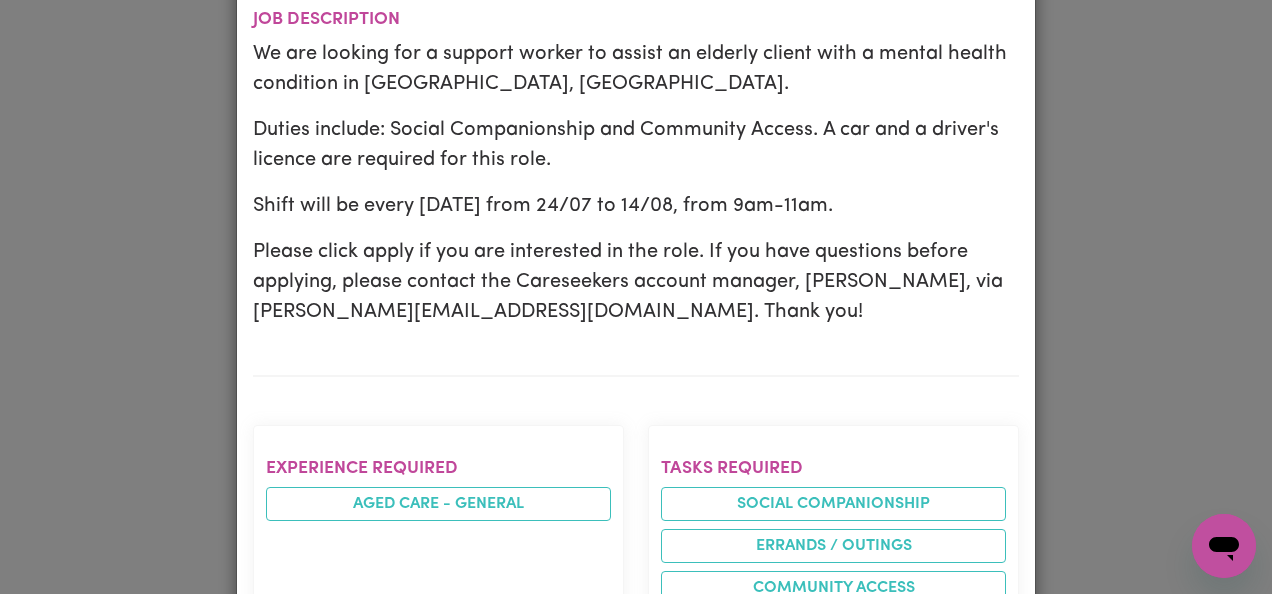 scroll, scrollTop: 400, scrollLeft: 0, axis: vertical 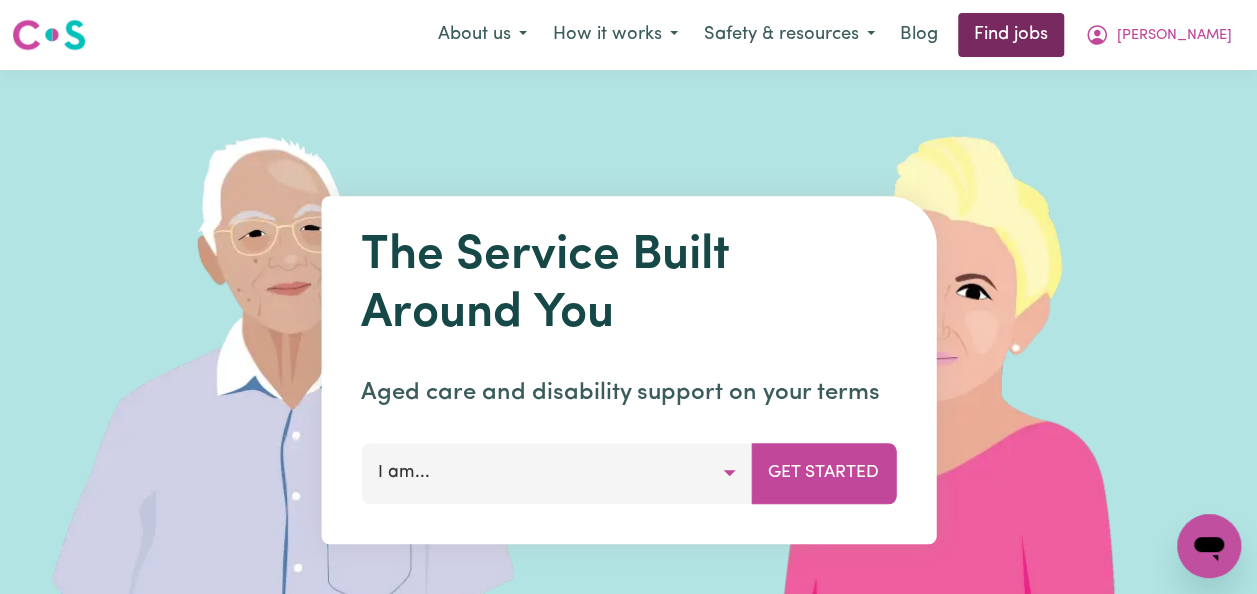 click on "Find jobs" at bounding box center [1011, 35] 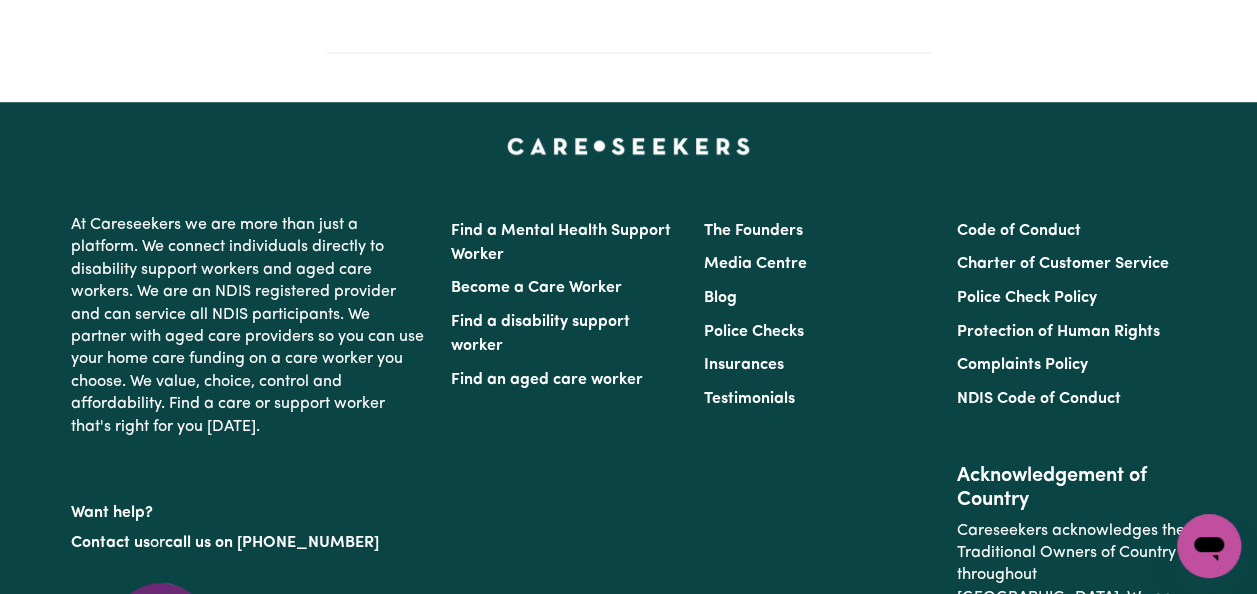 scroll, scrollTop: 777, scrollLeft: 0, axis: vertical 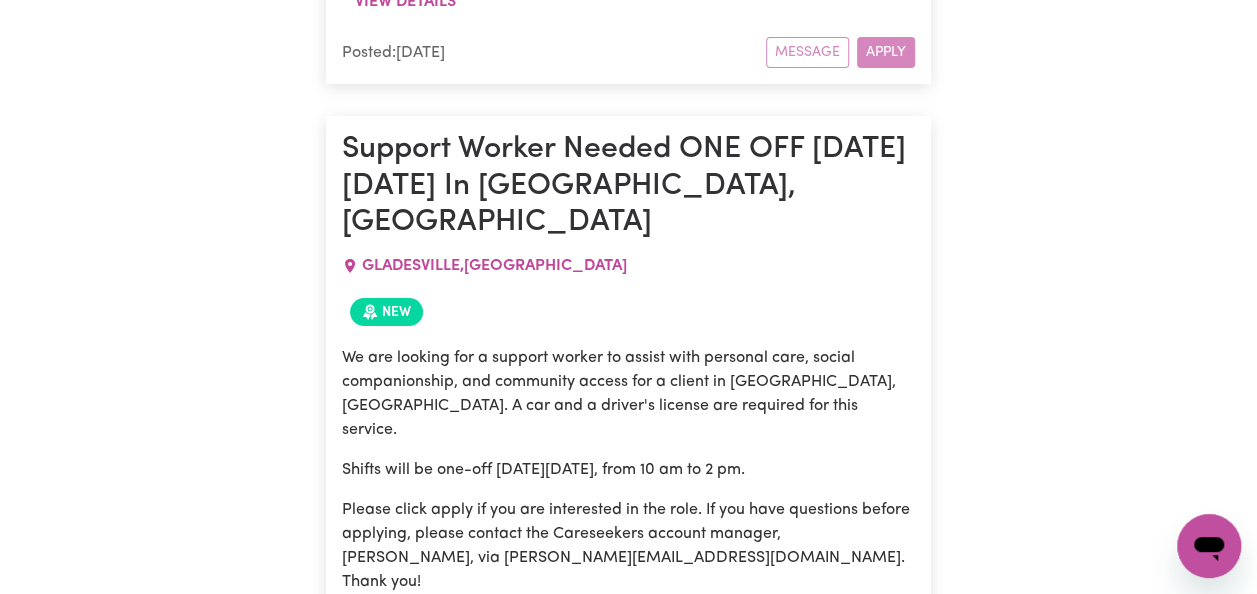 click on "View details" at bounding box center [405, 1279] 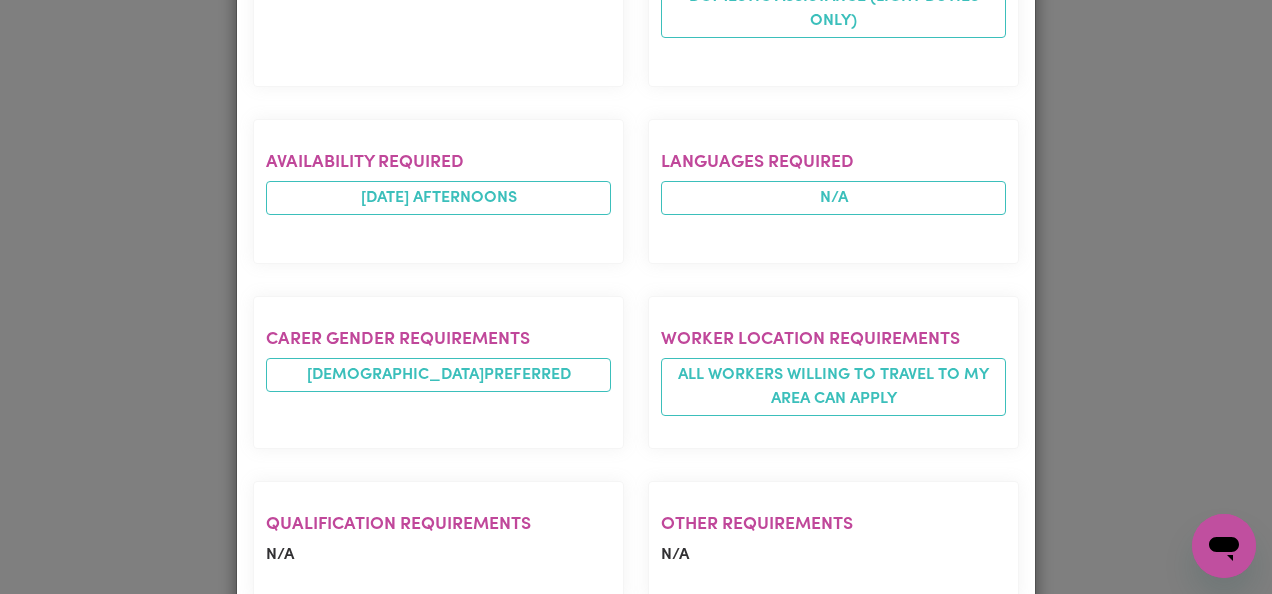 scroll, scrollTop: 936, scrollLeft: 0, axis: vertical 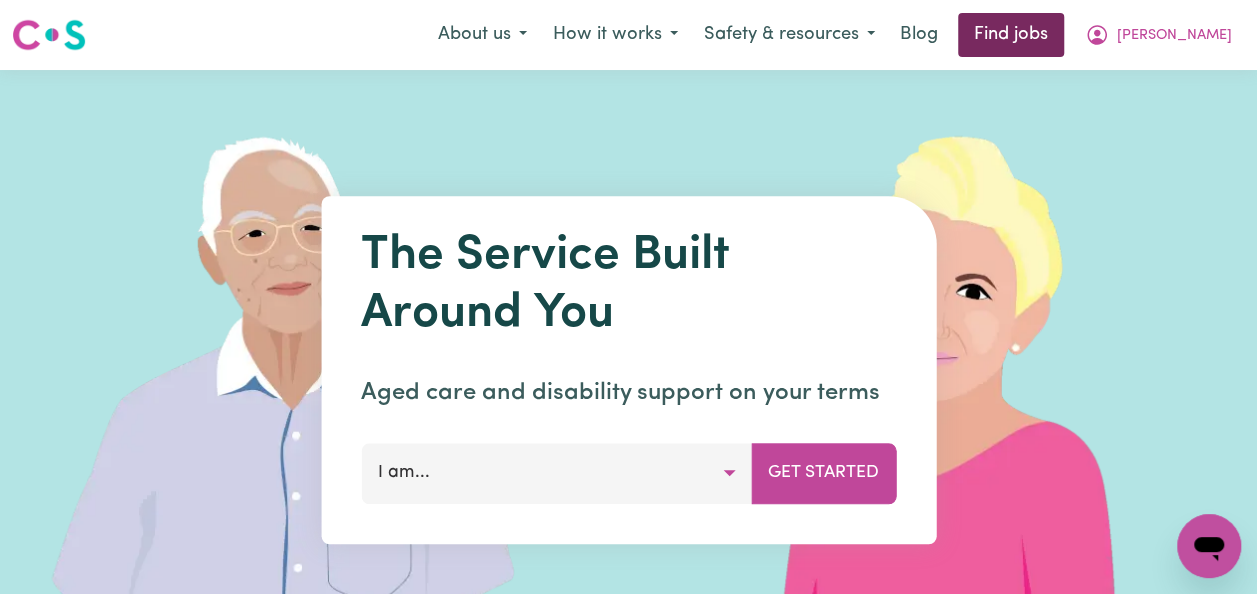 click on "Find jobs" at bounding box center (1011, 35) 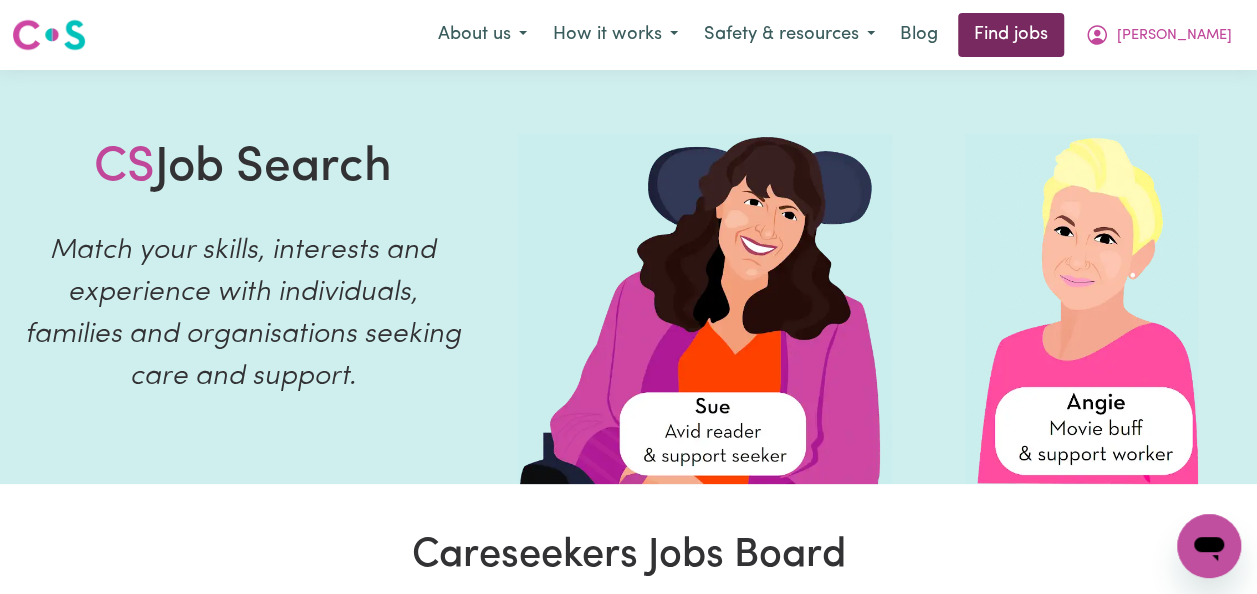 click on "Find jobs" at bounding box center (1011, 35) 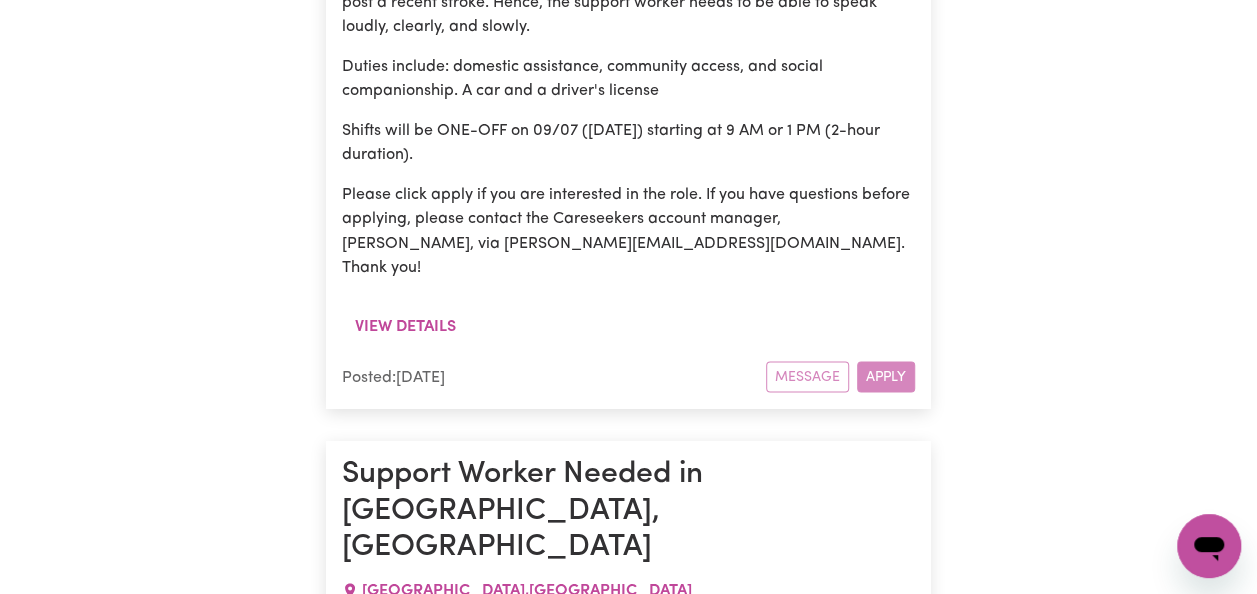 scroll, scrollTop: 9254, scrollLeft: 0, axis: vertical 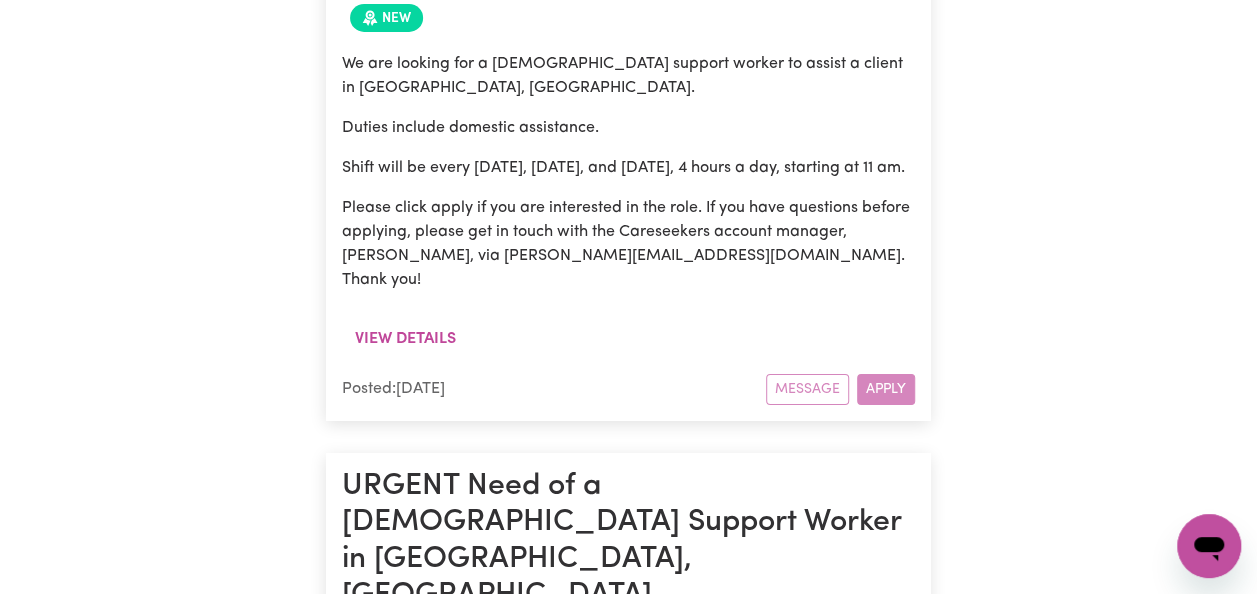 click on "View details" at bounding box center [405, 2427] 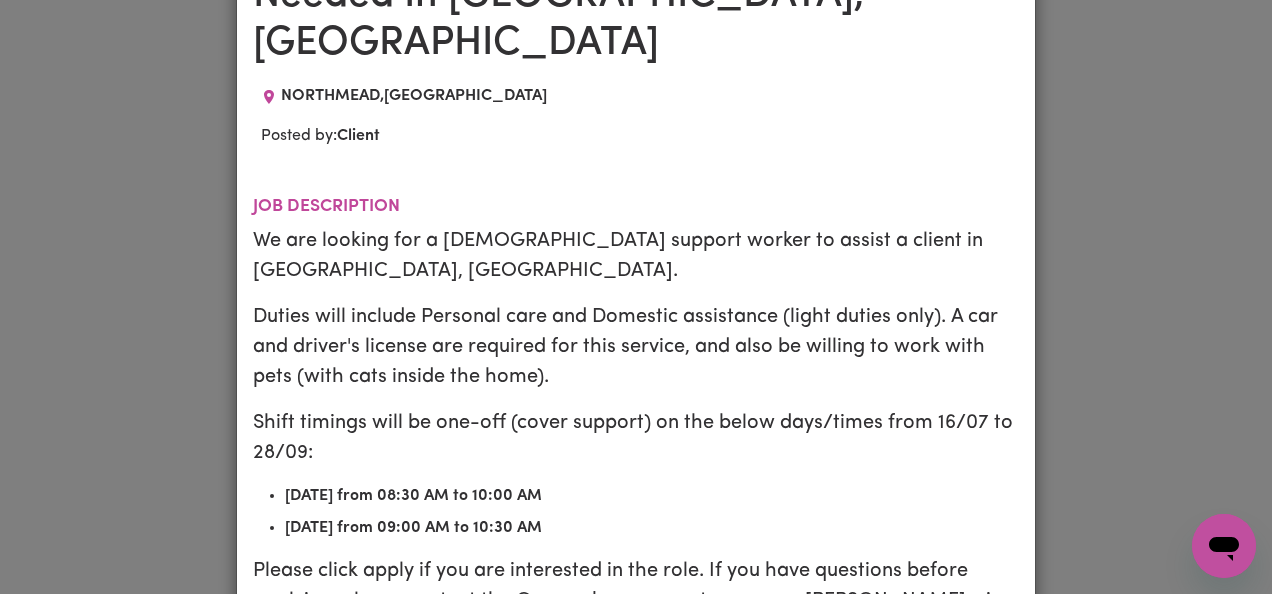 scroll, scrollTop: 240, scrollLeft: 0, axis: vertical 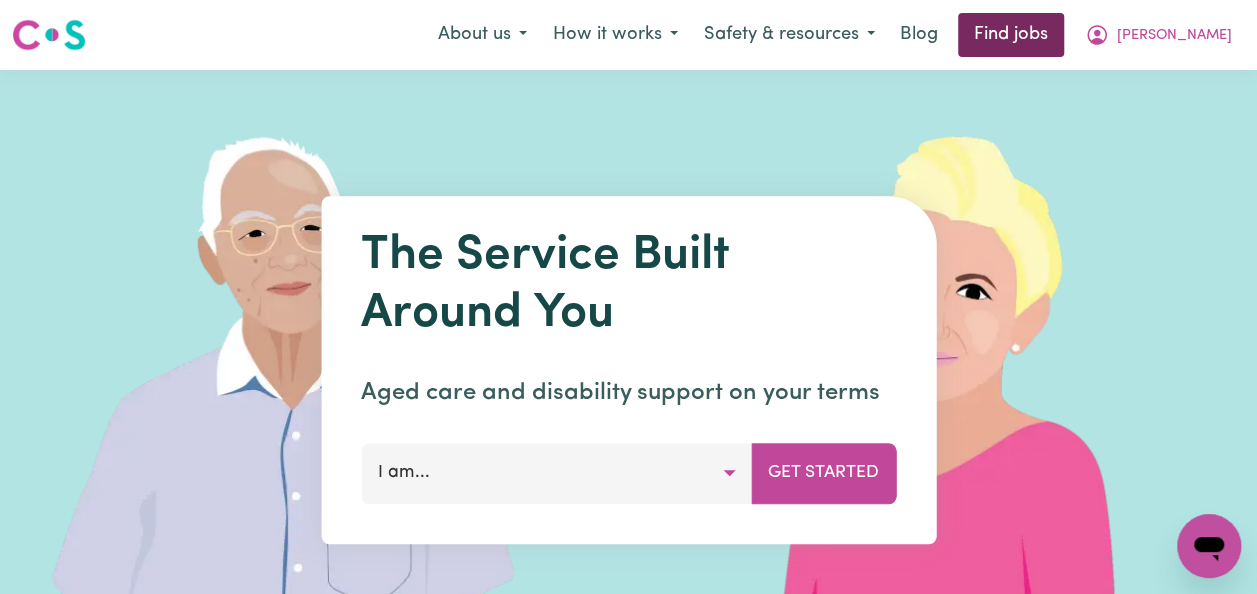 click on "Find jobs" at bounding box center (1011, 35) 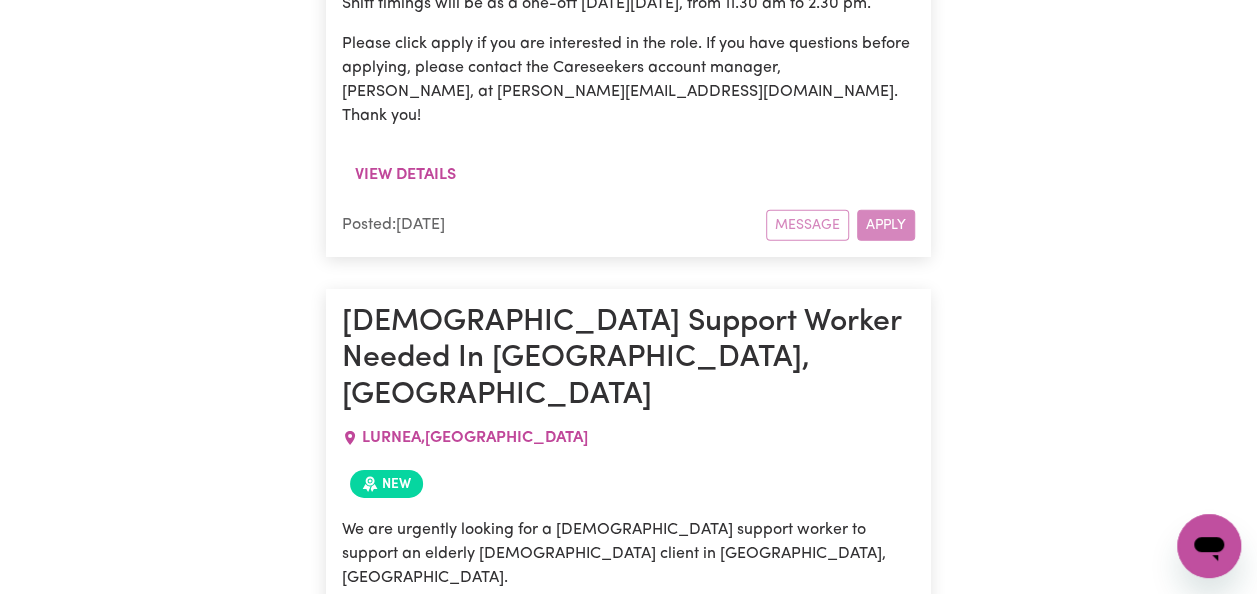 scroll, scrollTop: 29318, scrollLeft: 0, axis: vertical 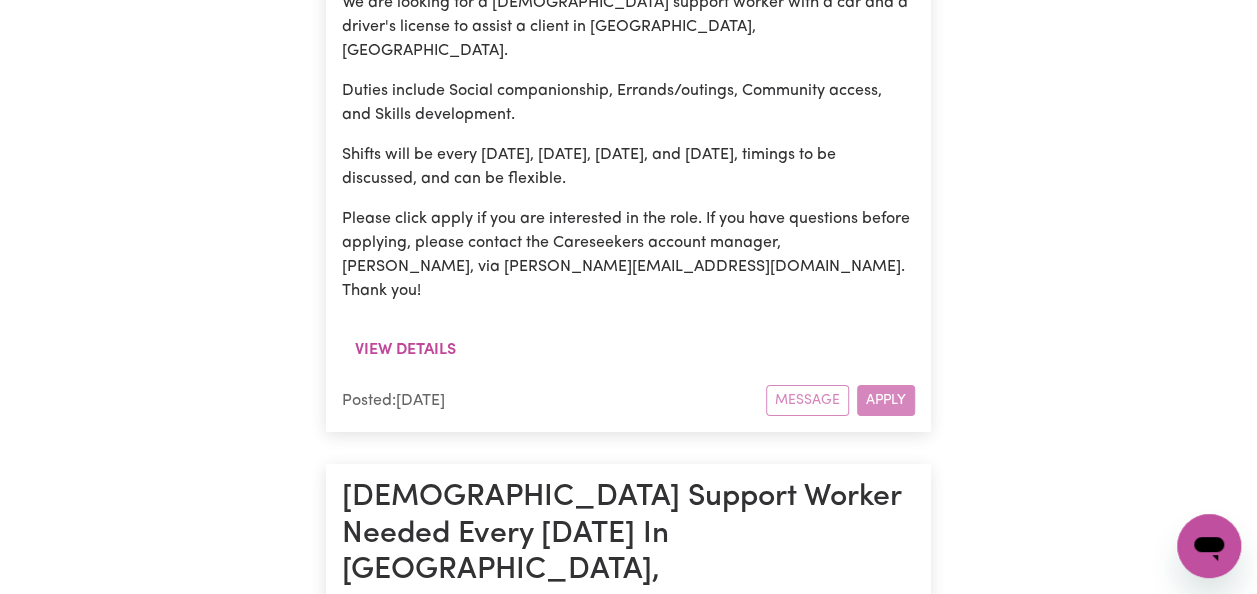 click on "View details" at bounding box center (405, 6321) 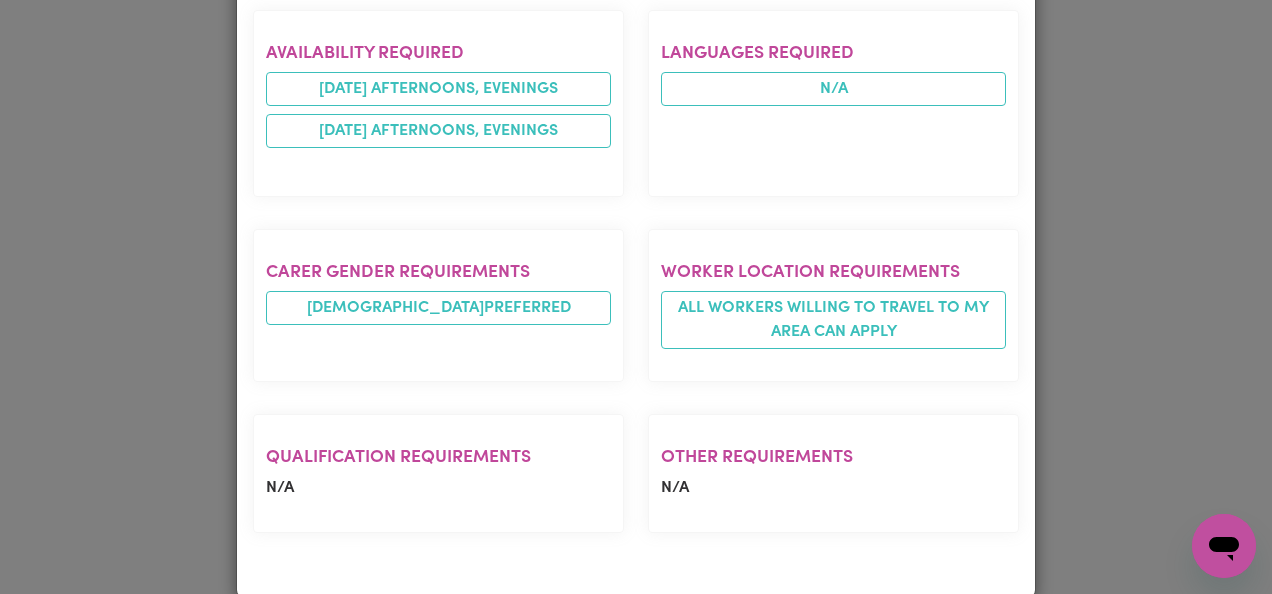 scroll, scrollTop: 953, scrollLeft: 0, axis: vertical 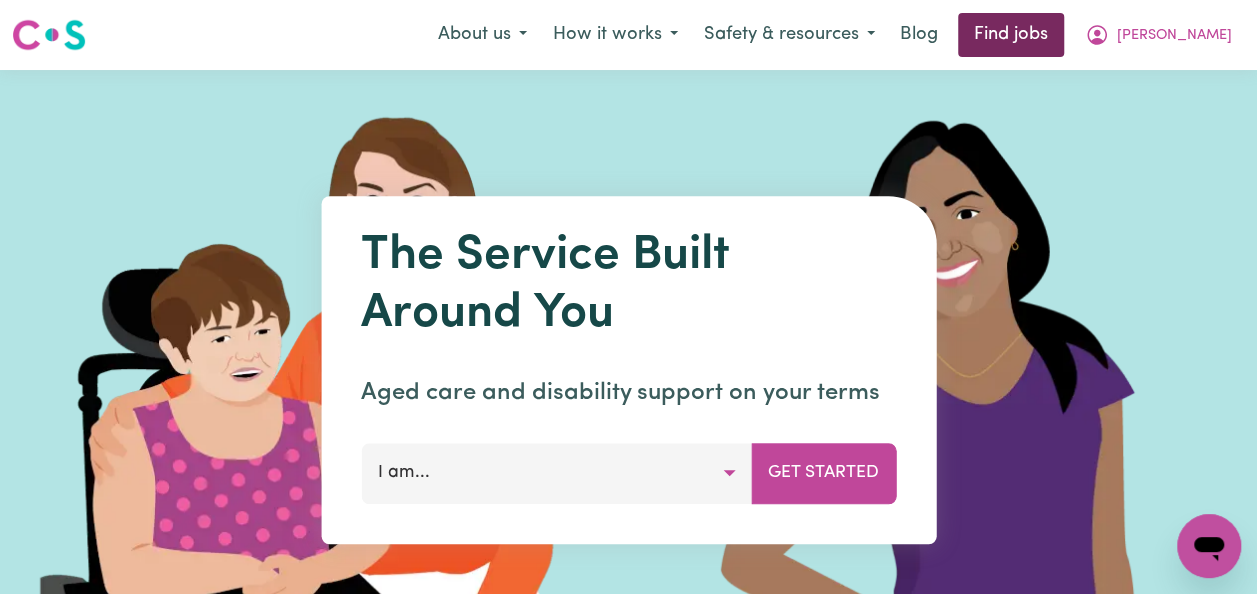 click on "Find jobs" at bounding box center (1011, 35) 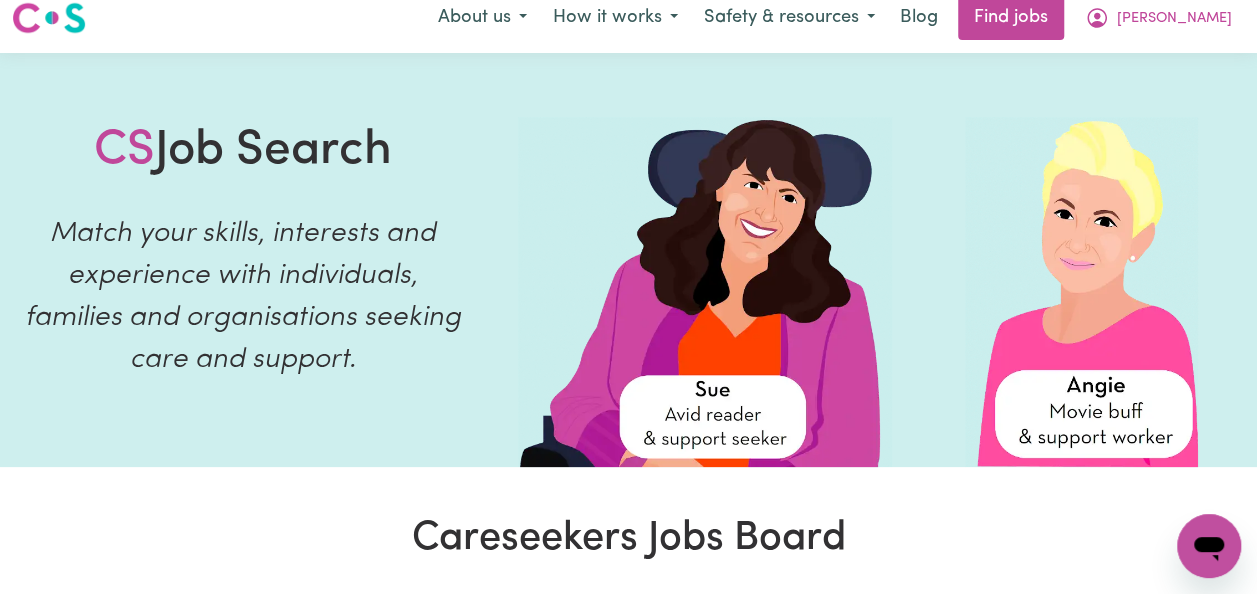 scroll, scrollTop: 0, scrollLeft: 0, axis: both 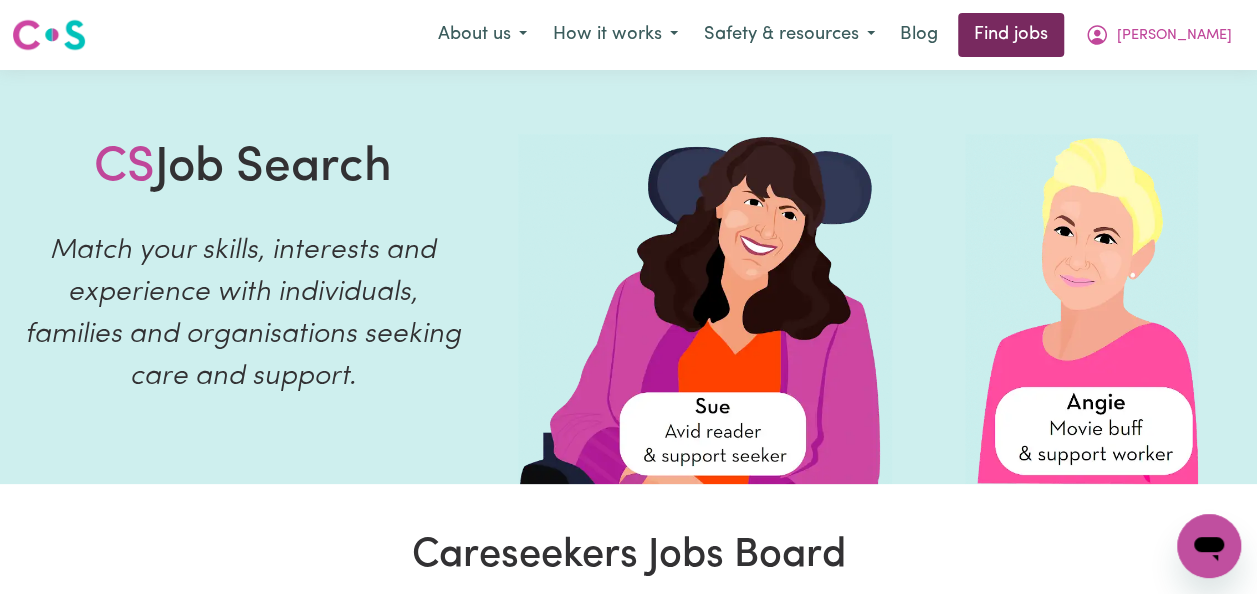 click on "Find jobs" at bounding box center [1011, 35] 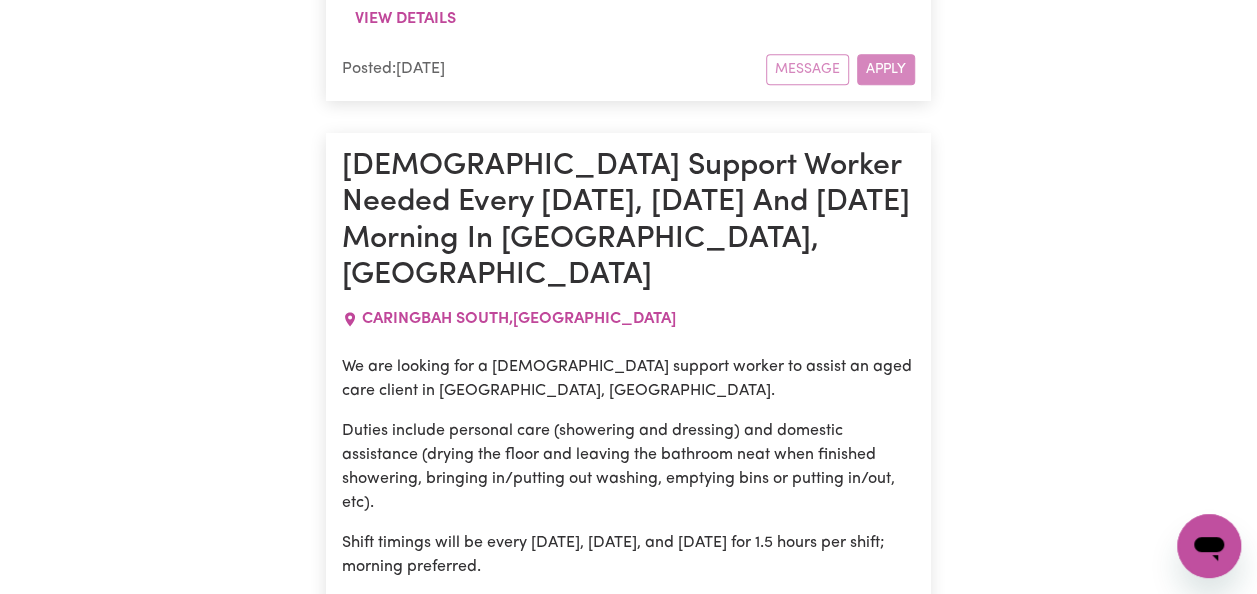 scroll, scrollTop: 61595, scrollLeft: 0, axis: vertical 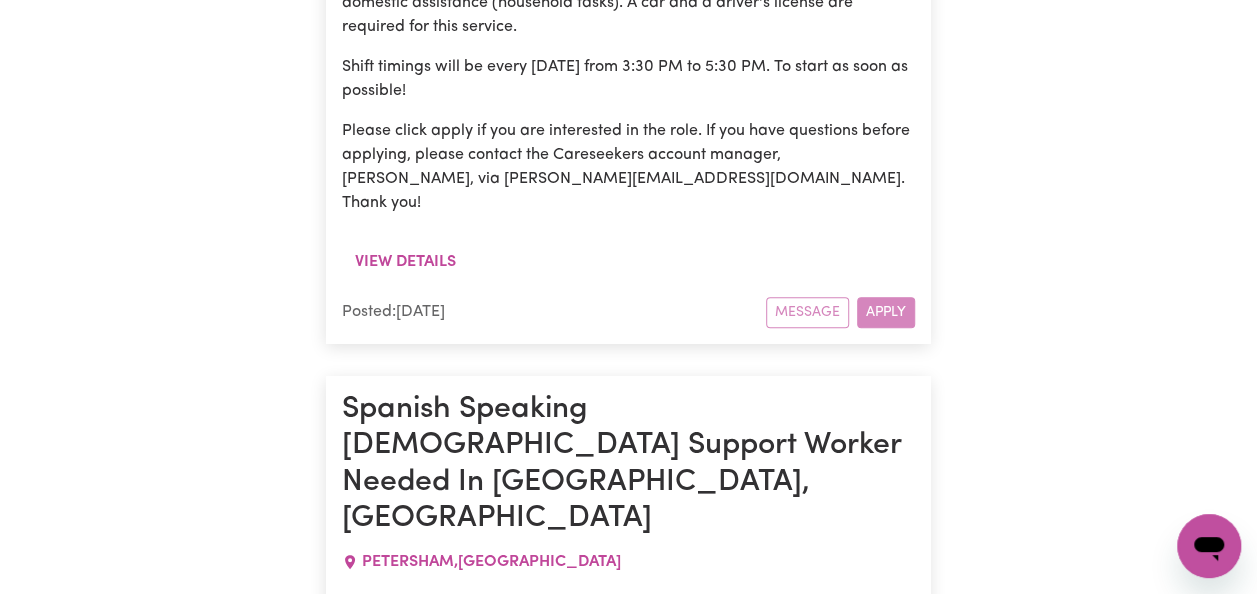 click on "View details" at bounding box center [405, 7496] 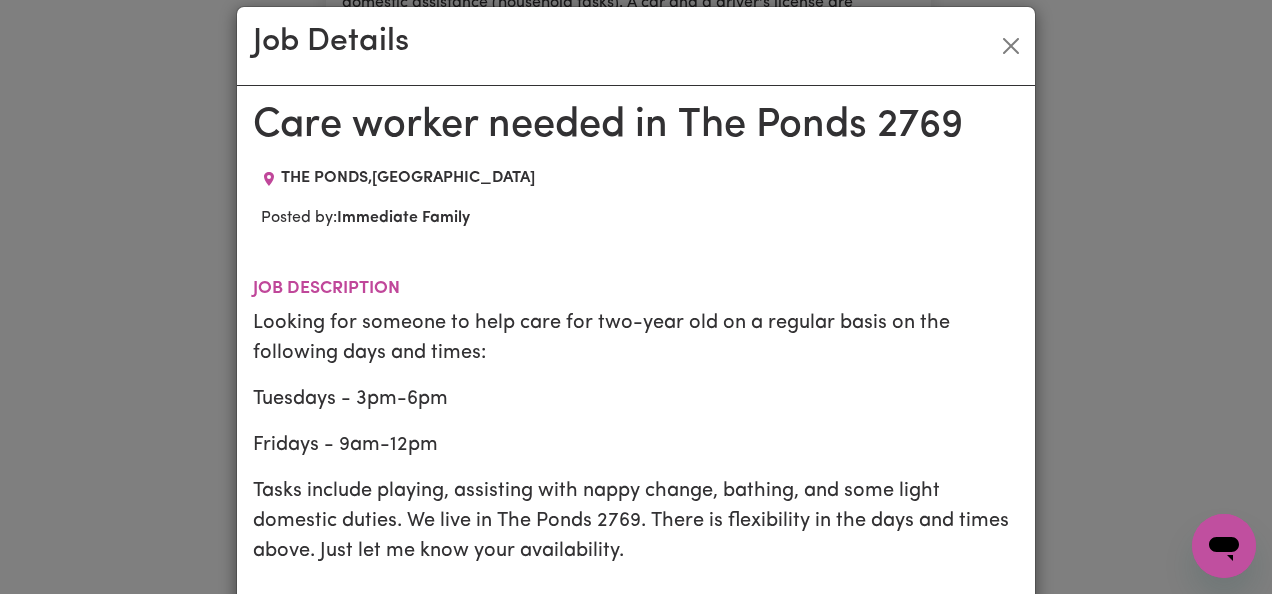 scroll, scrollTop: 0, scrollLeft: 0, axis: both 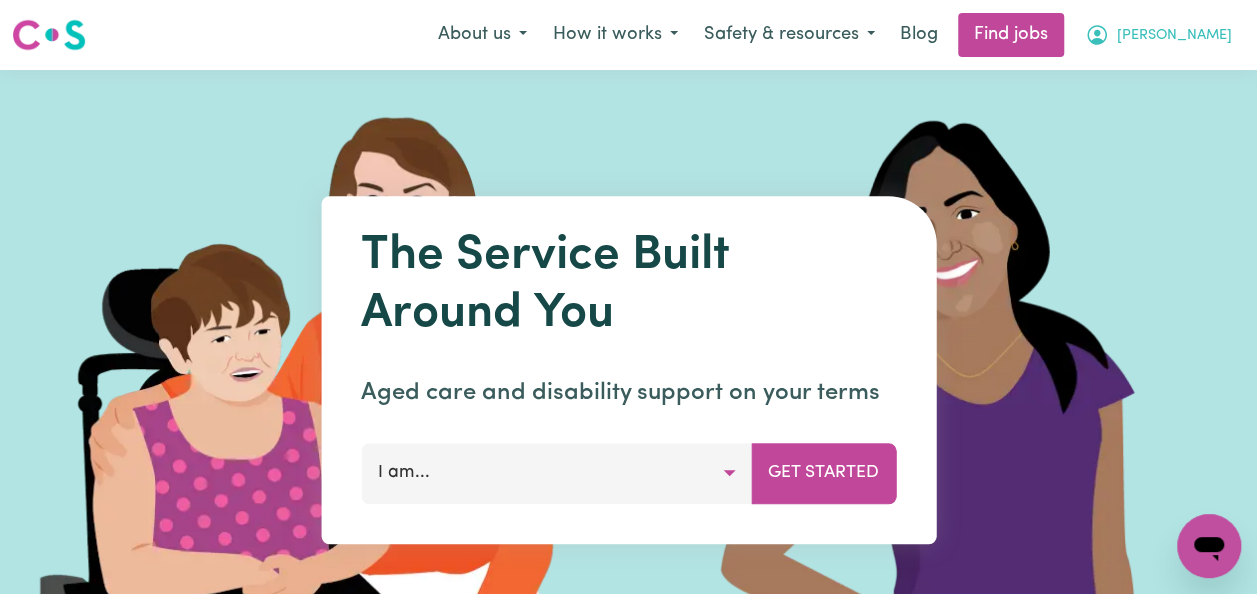 click on "[PERSON_NAME]" at bounding box center (1174, 36) 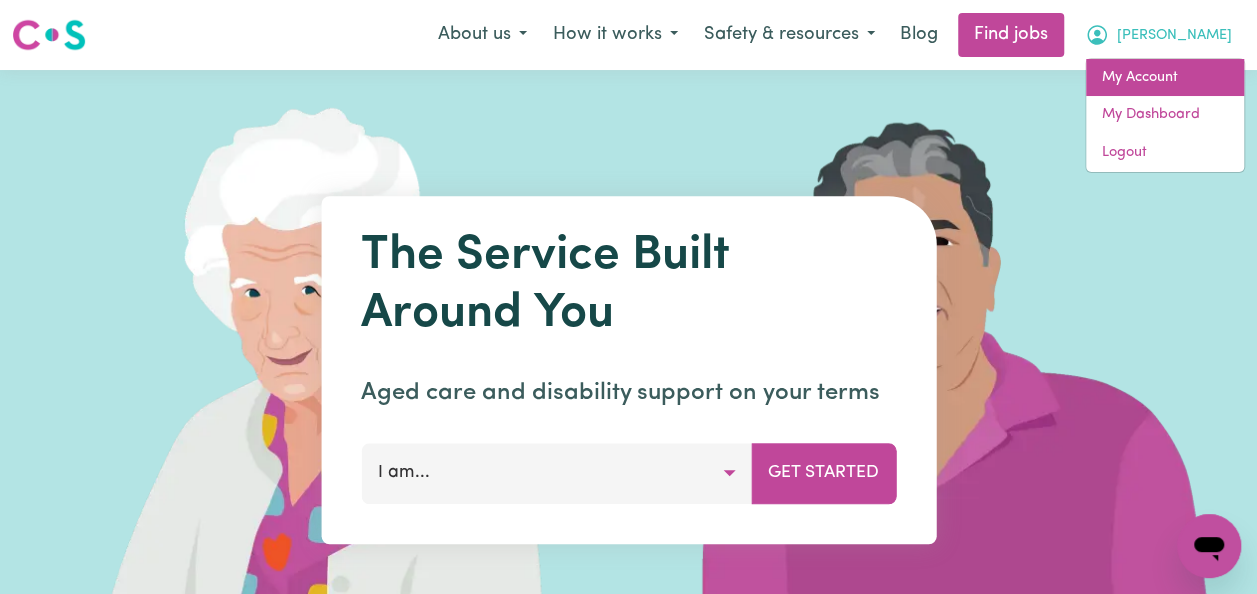 click on "My Account" at bounding box center [1165, 78] 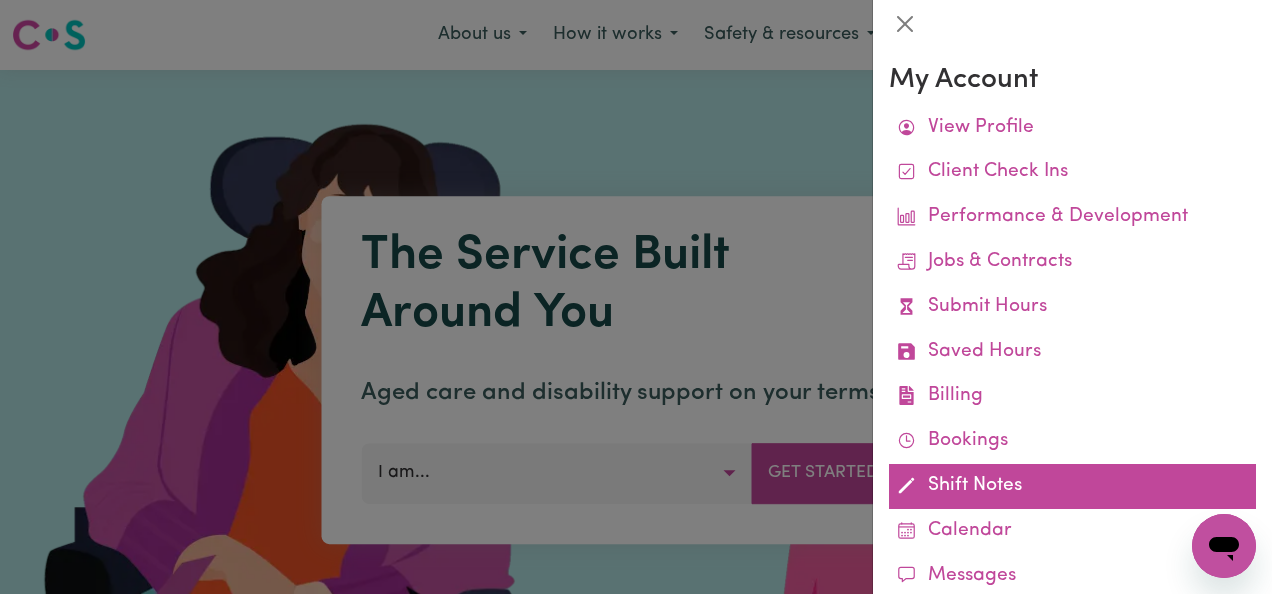 click on "Shift Notes" at bounding box center (1072, 486) 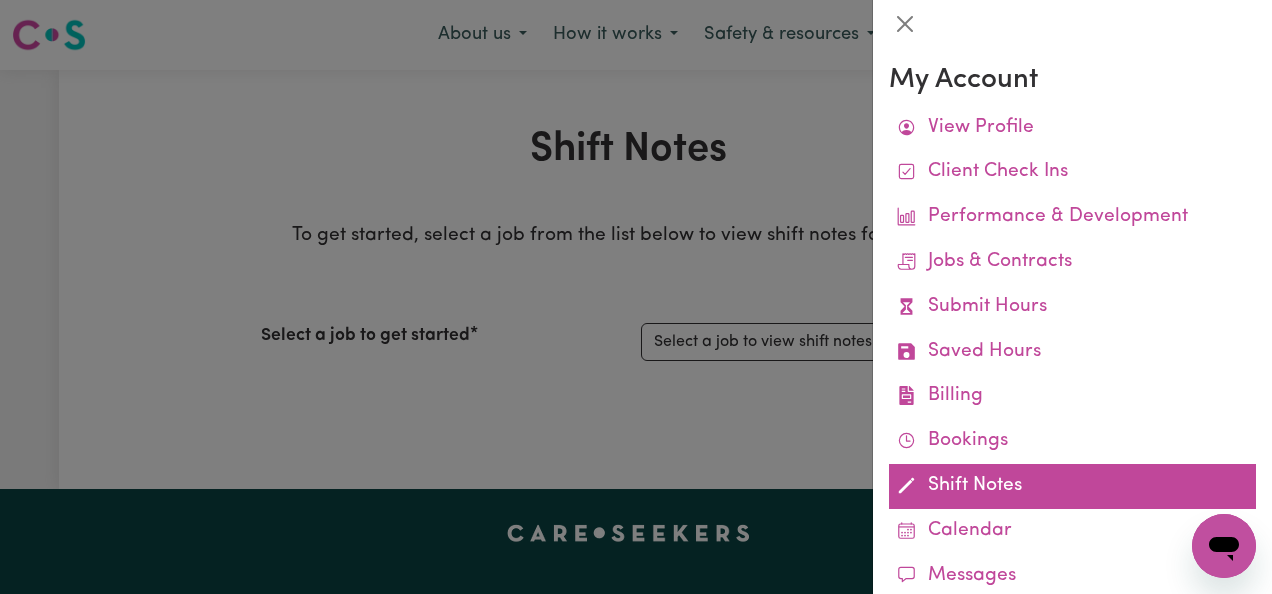click on "Shift Notes" at bounding box center [1072, 486] 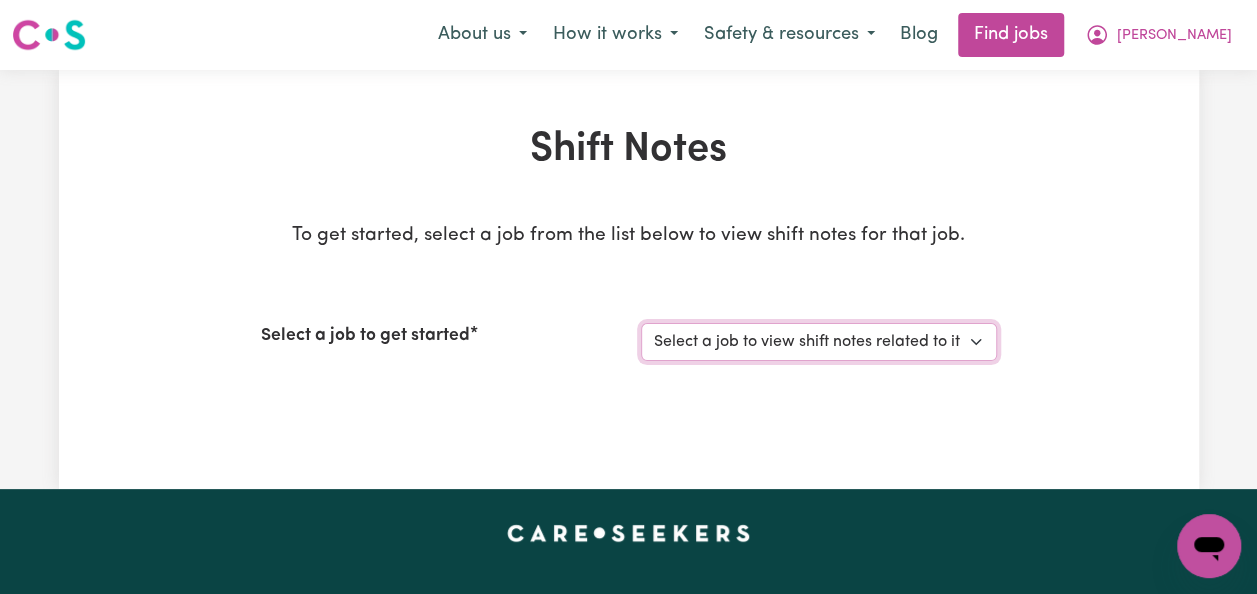 click on "Select a job to view shift notes related to it..." at bounding box center (819, 342) 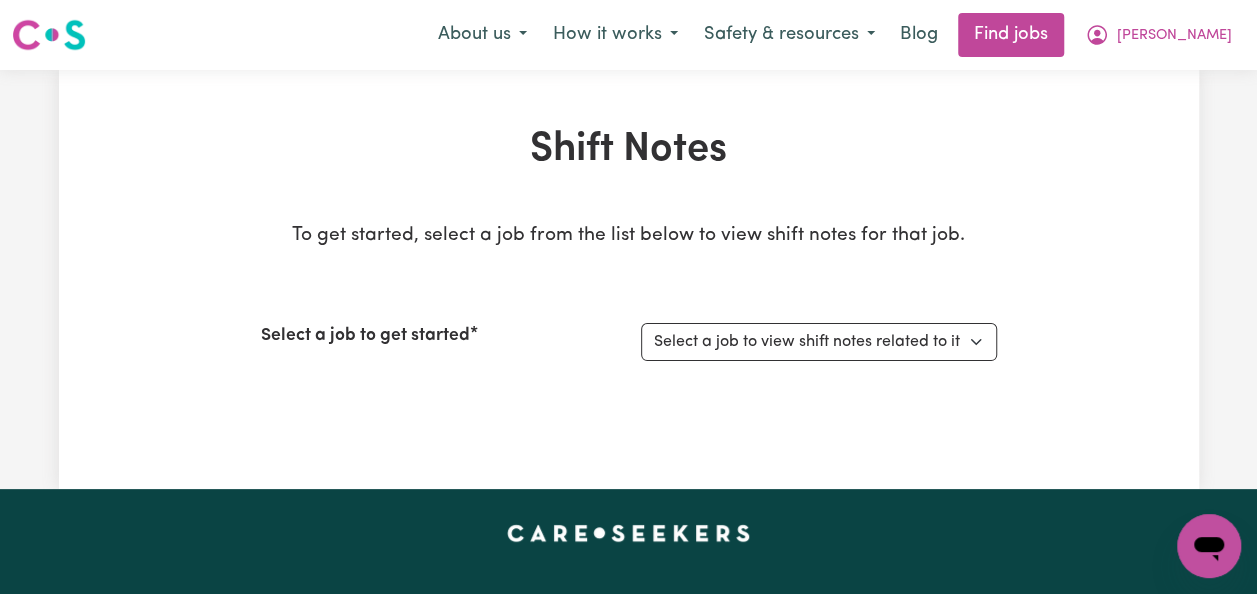 click on "Select a job to get started" at bounding box center [365, 336] 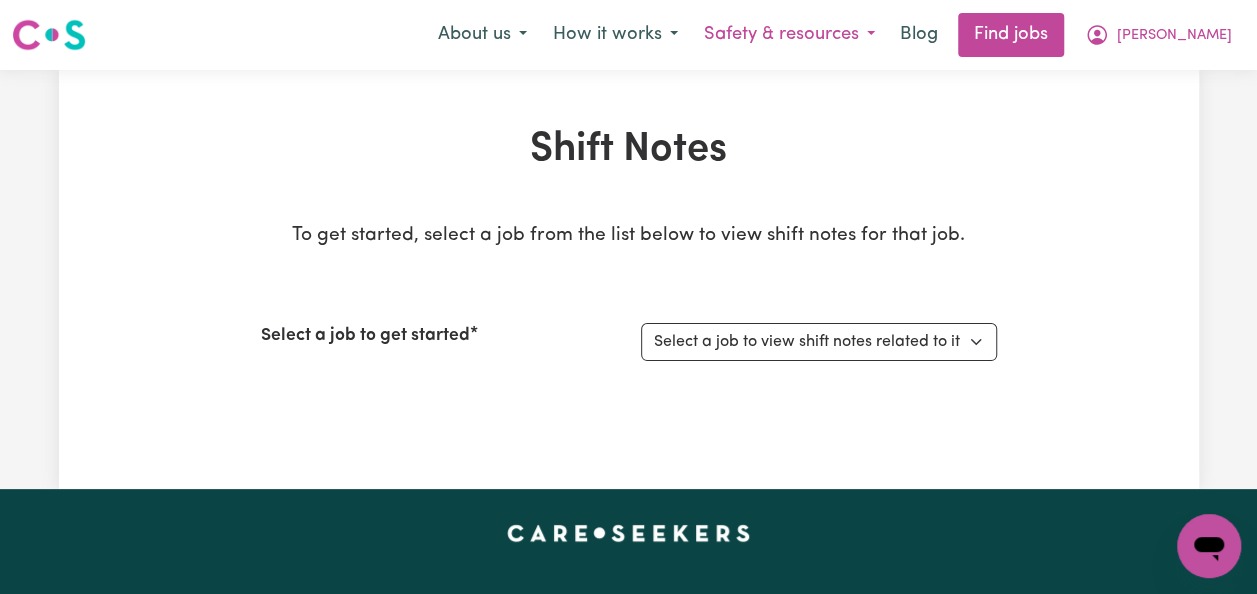 click on "Safety & resources" at bounding box center (789, 35) 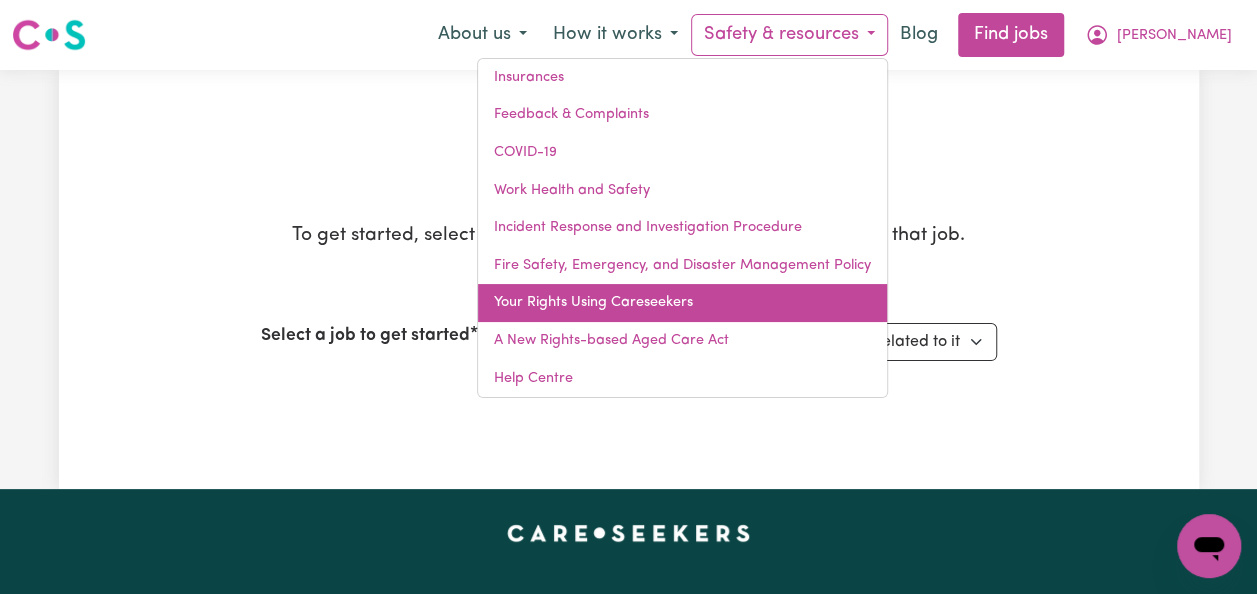 click on "Your Rights Using Careseekers" at bounding box center [682, 303] 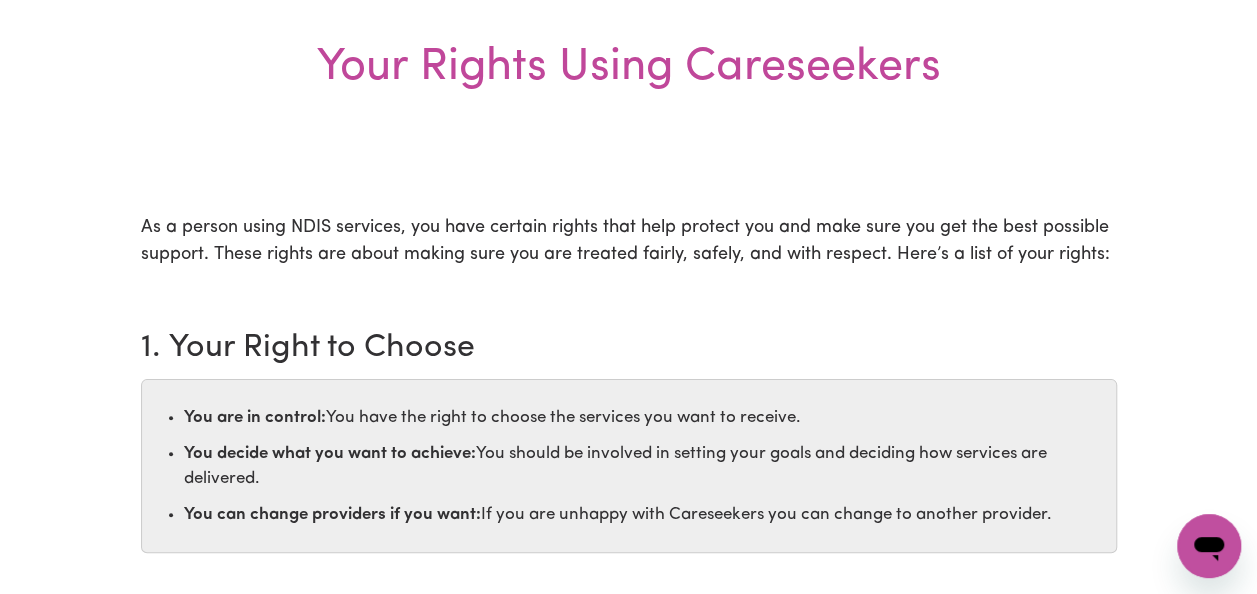 scroll, scrollTop: 106, scrollLeft: 0, axis: vertical 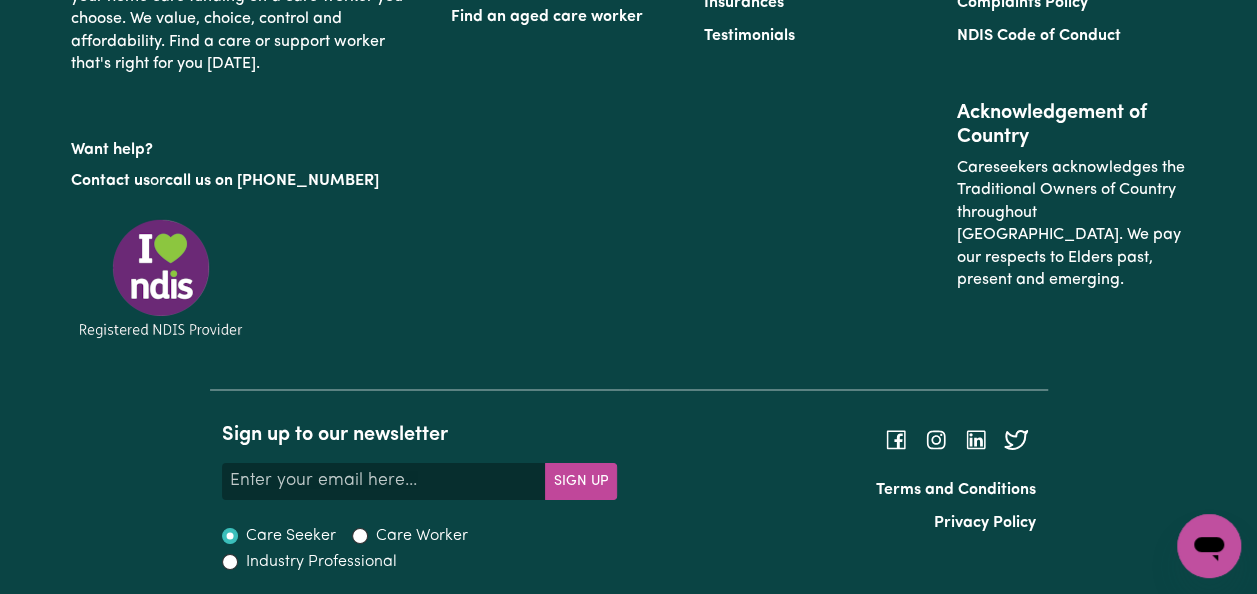 drag, startPoint x: 1138, startPoint y: 4, endPoint x: 846, endPoint y: 146, distance: 324.69678 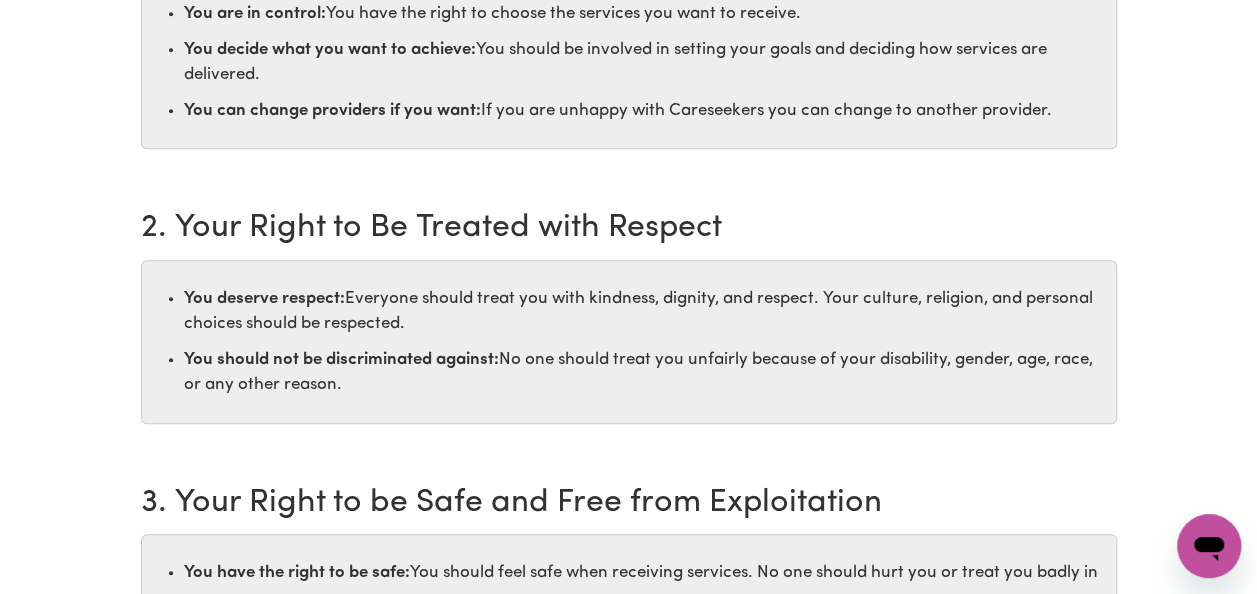 scroll, scrollTop: 480, scrollLeft: 0, axis: vertical 